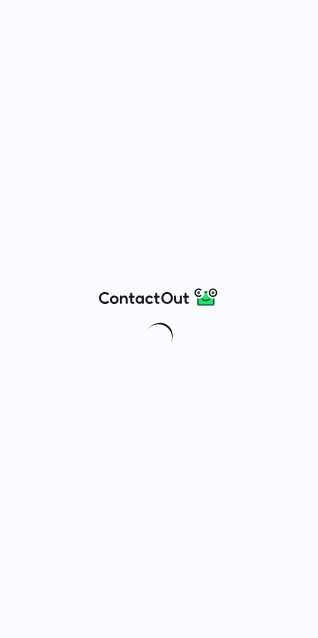scroll, scrollTop: 0, scrollLeft: 0, axis: both 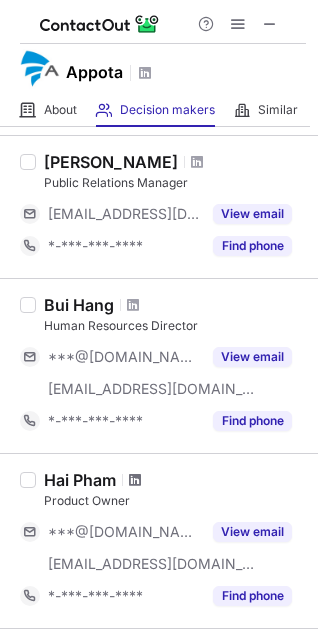 click at bounding box center [135, 480] 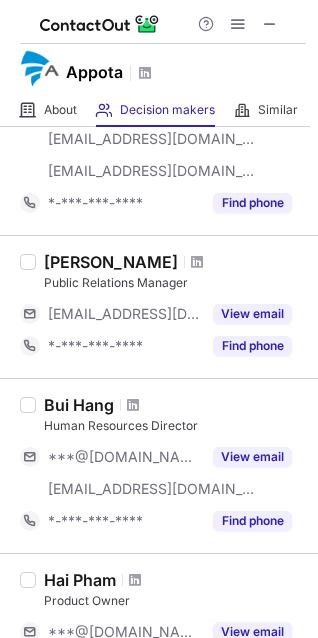 scroll, scrollTop: 400, scrollLeft: 0, axis: vertical 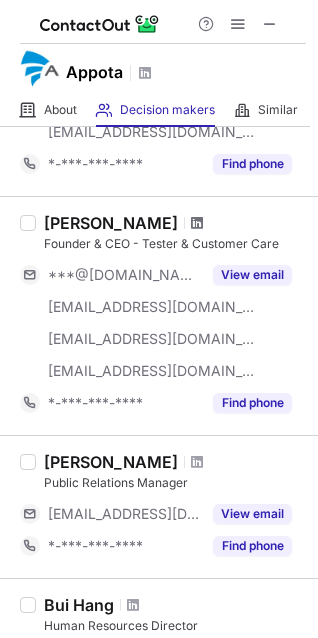 click at bounding box center [197, 223] 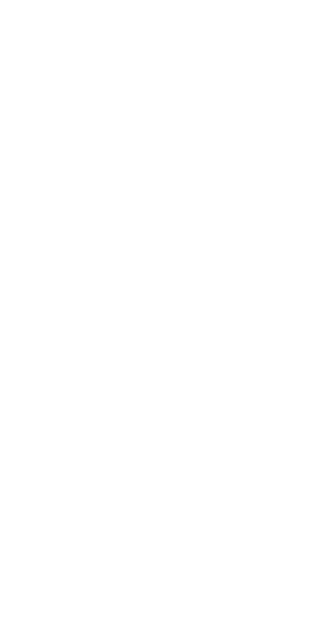 scroll, scrollTop: 0, scrollLeft: 0, axis: both 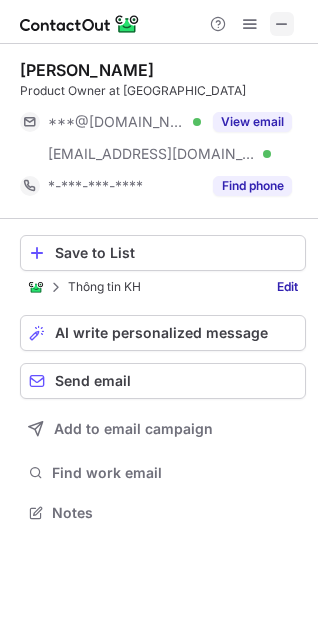 click at bounding box center (282, 24) 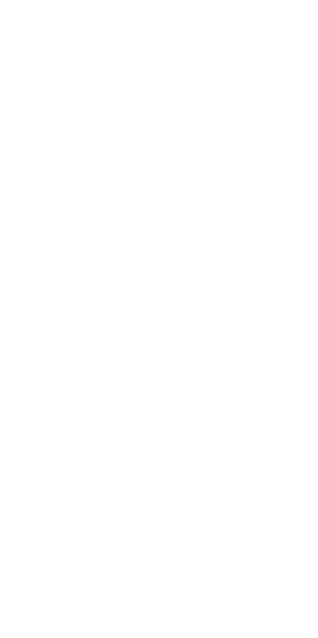 scroll, scrollTop: 0, scrollLeft: 0, axis: both 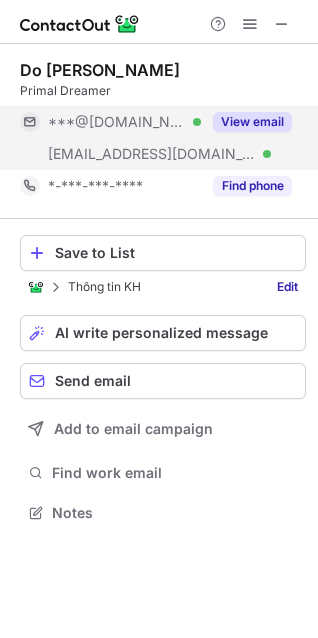 click on "View email" at bounding box center [252, 122] 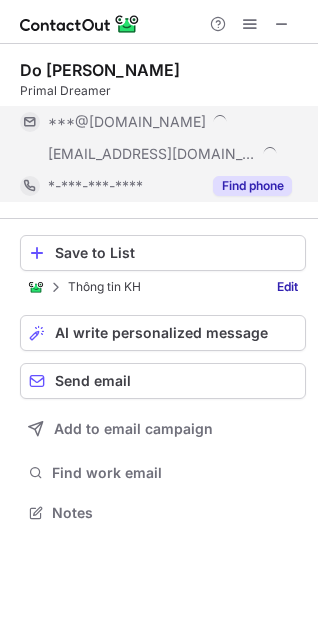 scroll, scrollTop: 9, scrollLeft: 9, axis: both 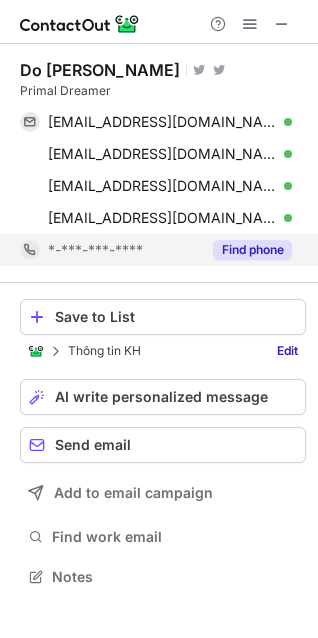 click on "Find phone" at bounding box center [252, 250] 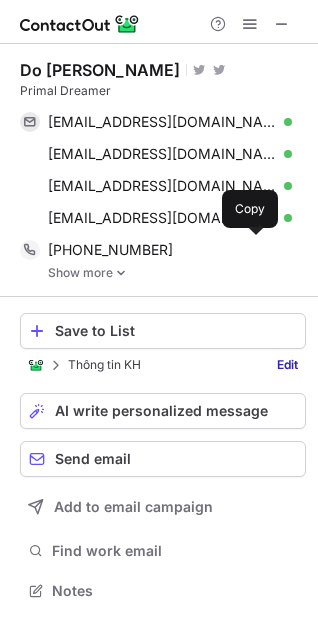 scroll, scrollTop: 10, scrollLeft: 9, axis: both 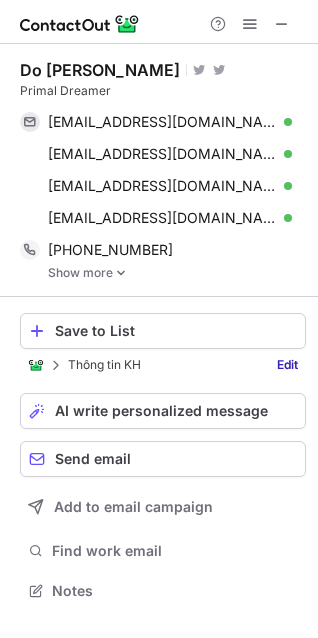 click on "Show more" at bounding box center [177, 273] 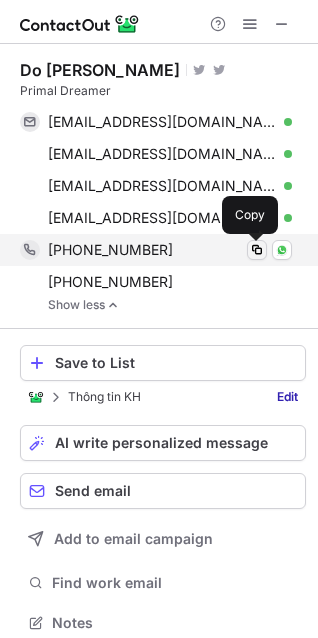 click at bounding box center (257, 250) 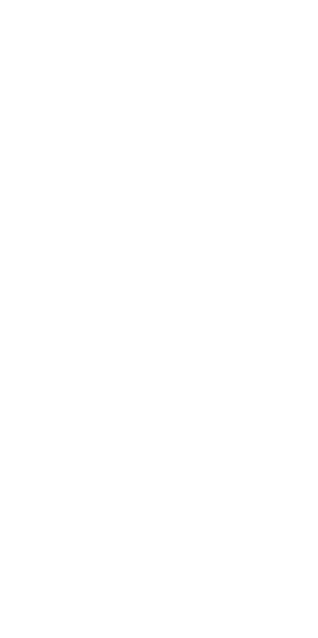 scroll, scrollTop: 0, scrollLeft: 0, axis: both 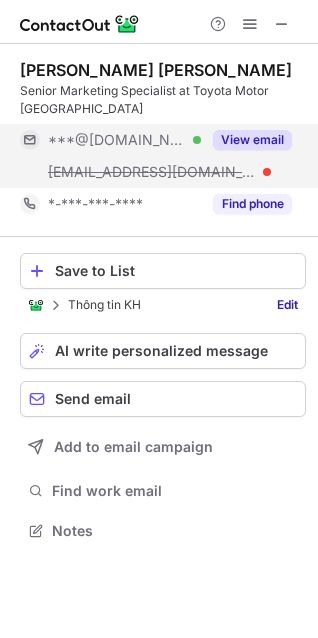 drag, startPoint x: 266, startPoint y: 139, endPoint x: 275, endPoint y: 171, distance: 33.24154 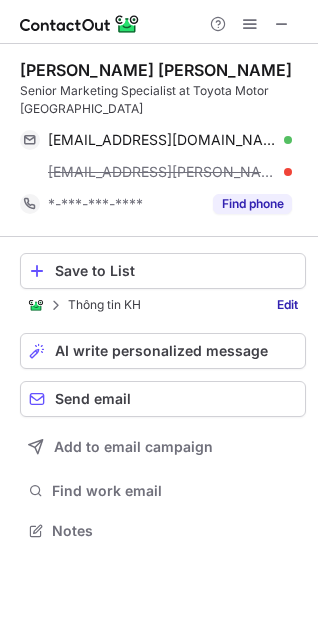 drag, startPoint x: 267, startPoint y: 208, endPoint x: 235, endPoint y: 244, distance: 48.166378 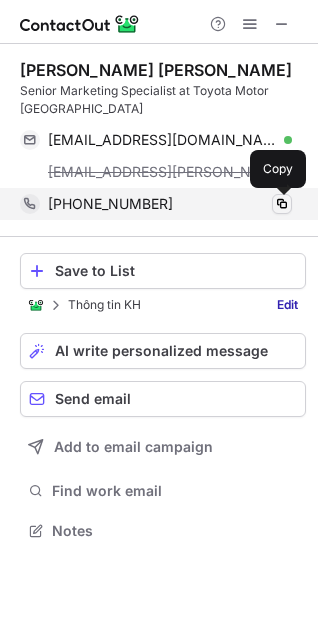 click at bounding box center (282, 204) 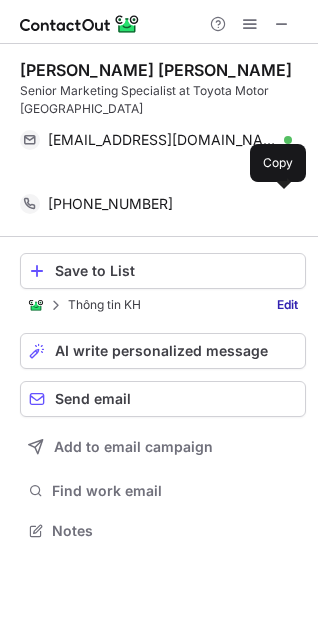 scroll, scrollTop: 484, scrollLeft: 318, axis: both 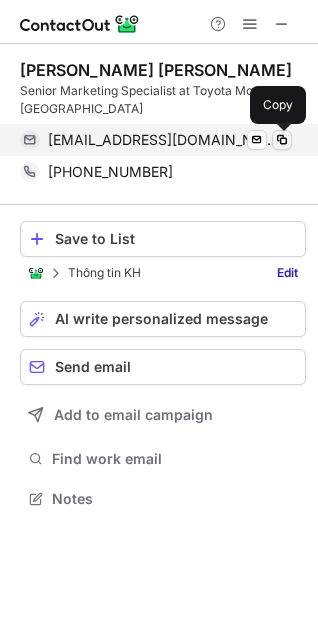 click at bounding box center (282, 140) 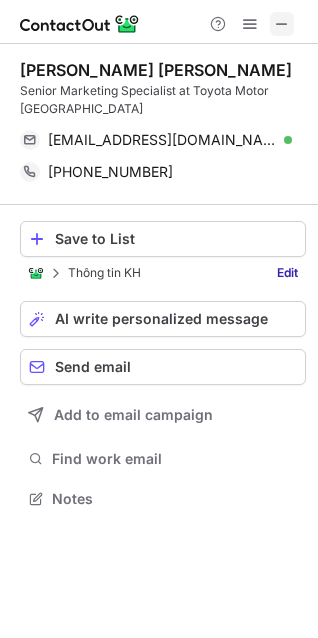 click at bounding box center [282, 24] 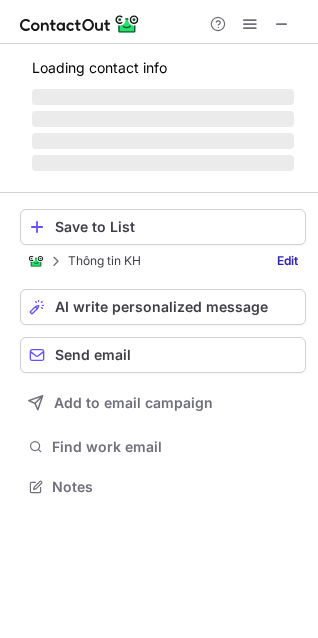 scroll, scrollTop: 472, scrollLeft: 318, axis: both 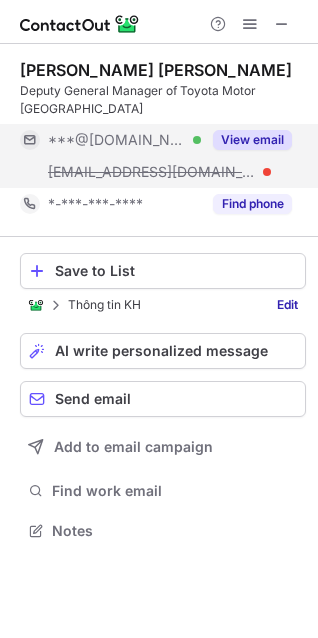 click on "View email" at bounding box center [252, 140] 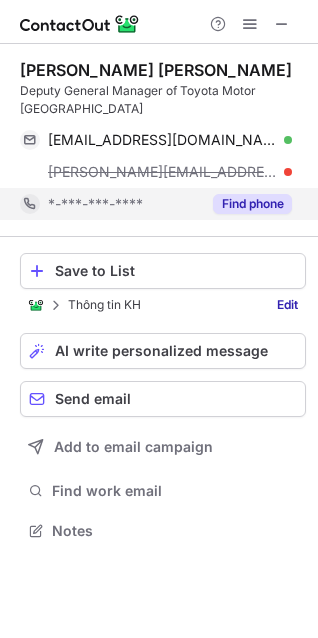 click on "Find phone" at bounding box center [252, 204] 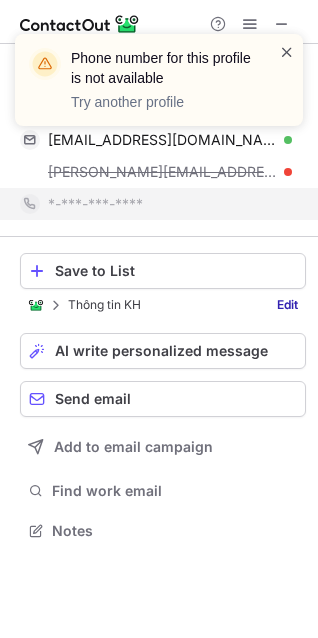 click at bounding box center [287, 52] 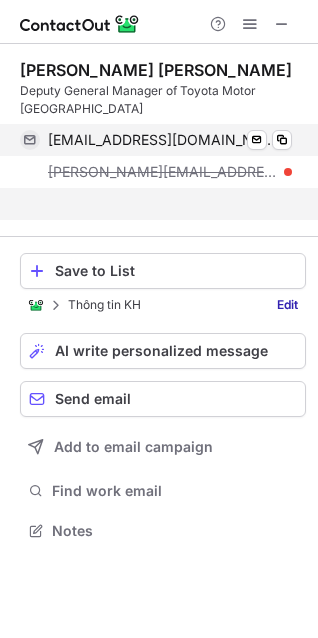 scroll, scrollTop: 466, scrollLeft: 318, axis: both 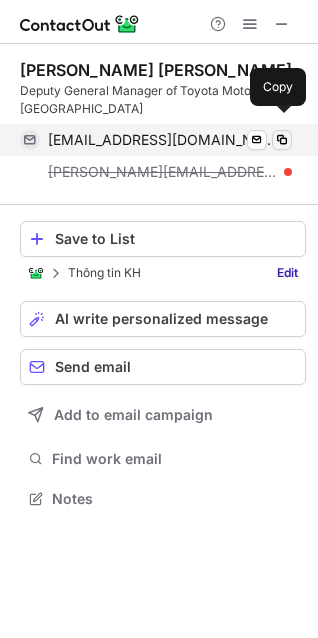 click at bounding box center [282, 140] 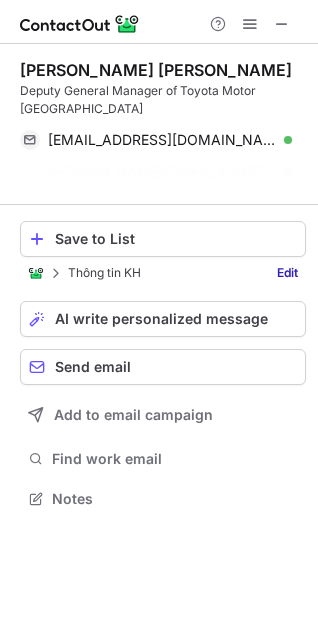 scroll, scrollTop: 434, scrollLeft: 318, axis: both 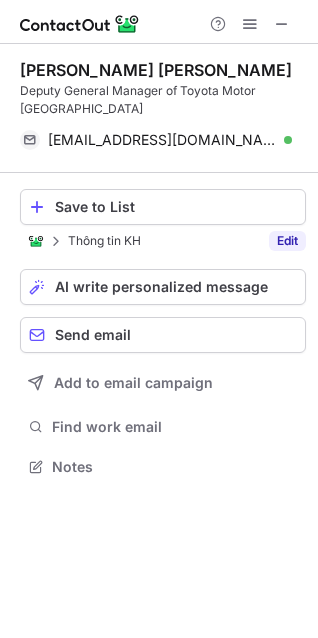 click on "Edit" at bounding box center [287, 241] 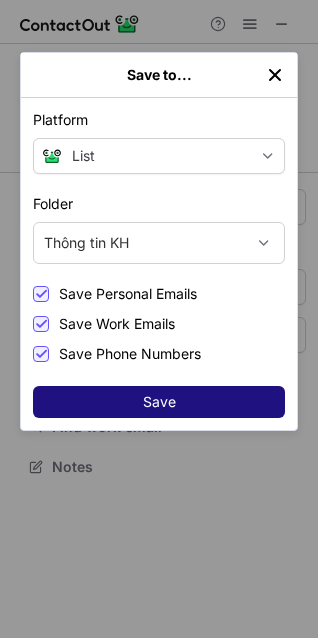 click on "Save" at bounding box center [159, 402] 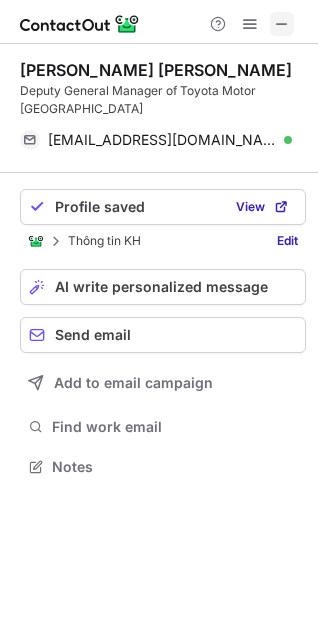 click at bounding box center (282, 24) 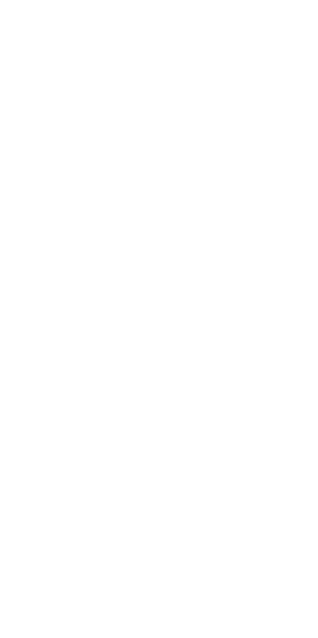scroll, scrollTop: 0, scrollLeft: 0, axis: both 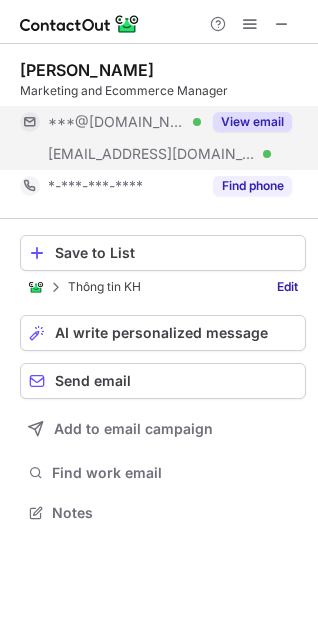click on "View email" at bounding box center (252, 122) 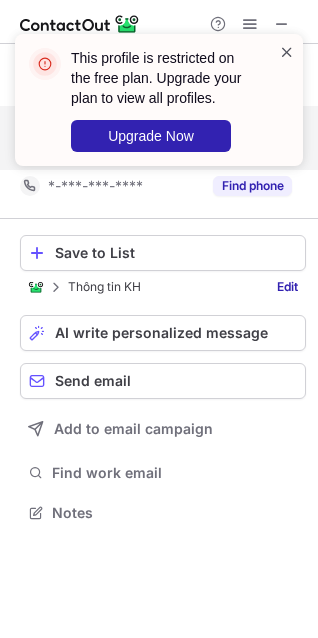 click at bounding box center (287, 52) 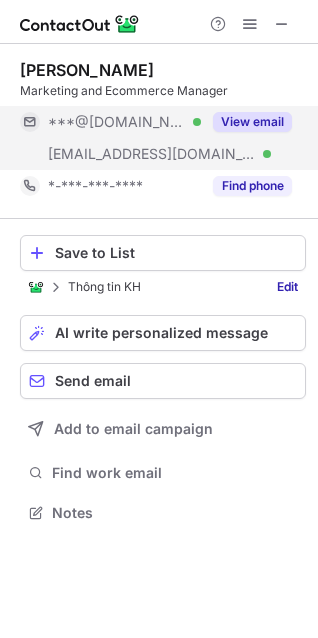 click on "This profile is restricted on the free plan. Upgrade your plan to view all profiles. Upgrade Now" at bounding box center (159, 108) 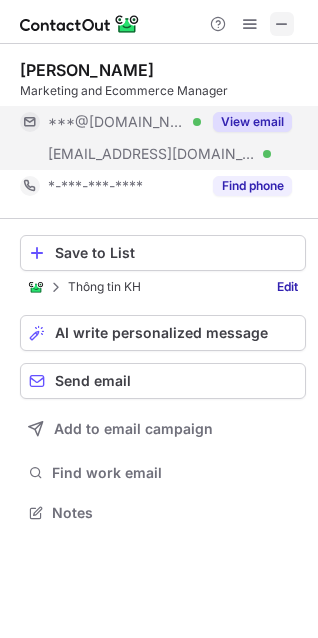 click at bounding box center (282, 24) 